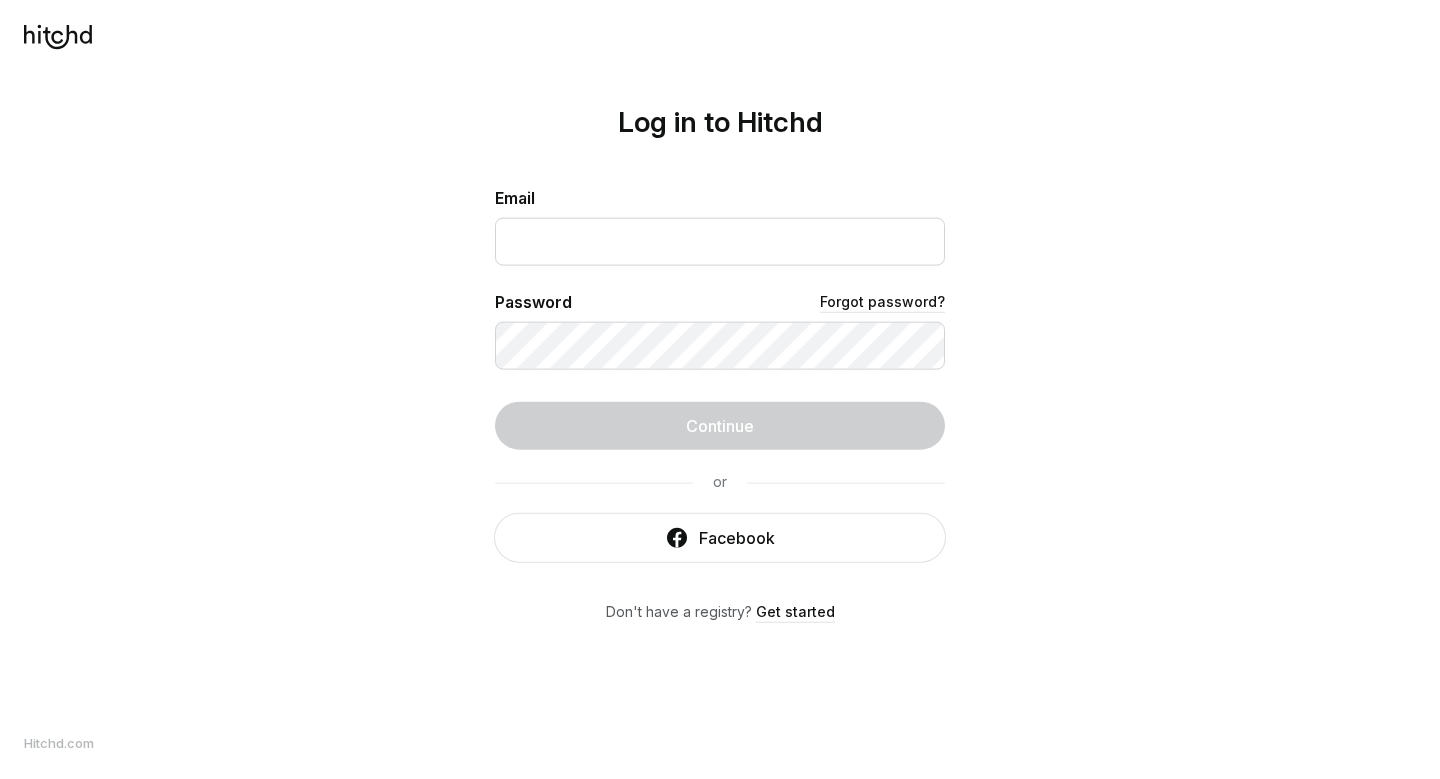 scroll, scrollTop: 0, scrollLeft: 0, axis: both 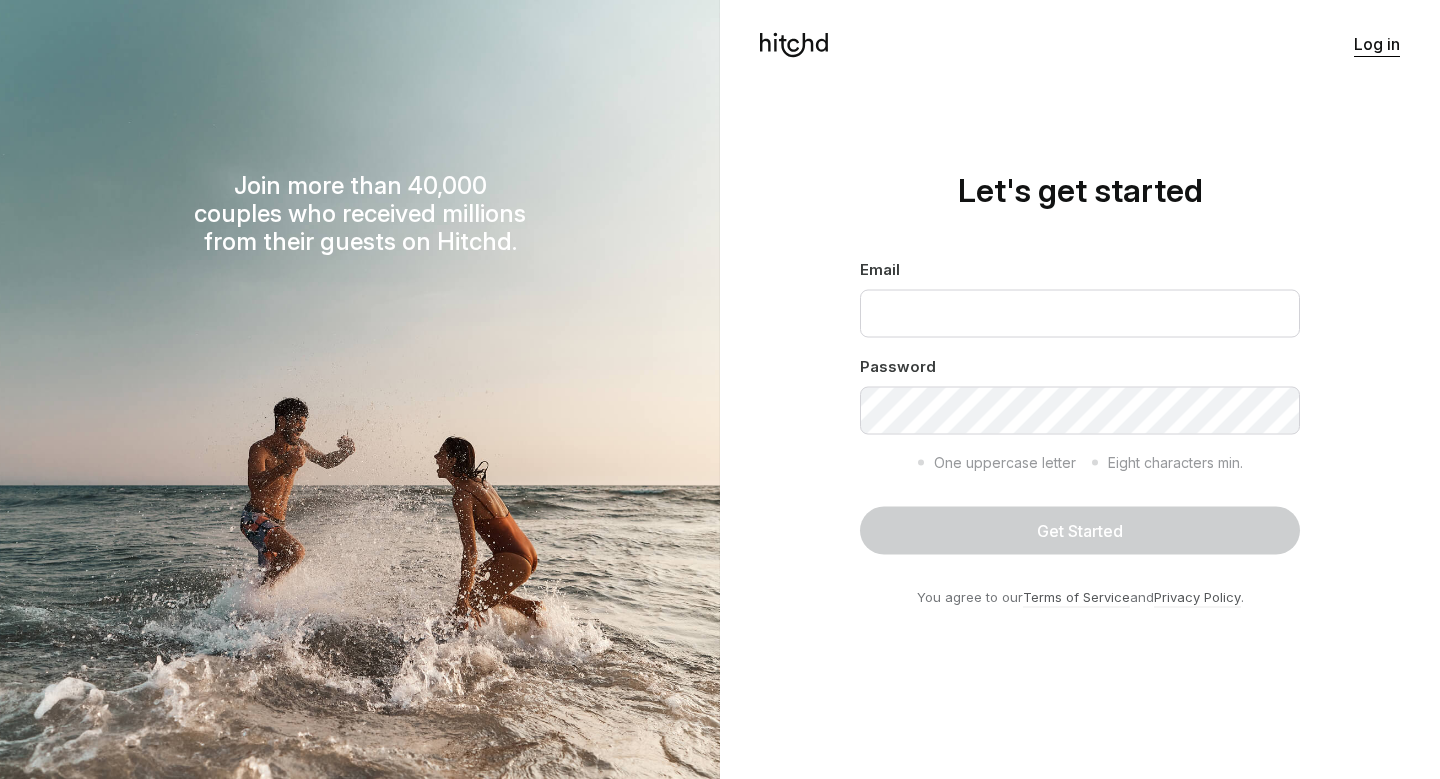 click on "Log in" at bounding box center (1377, 44) 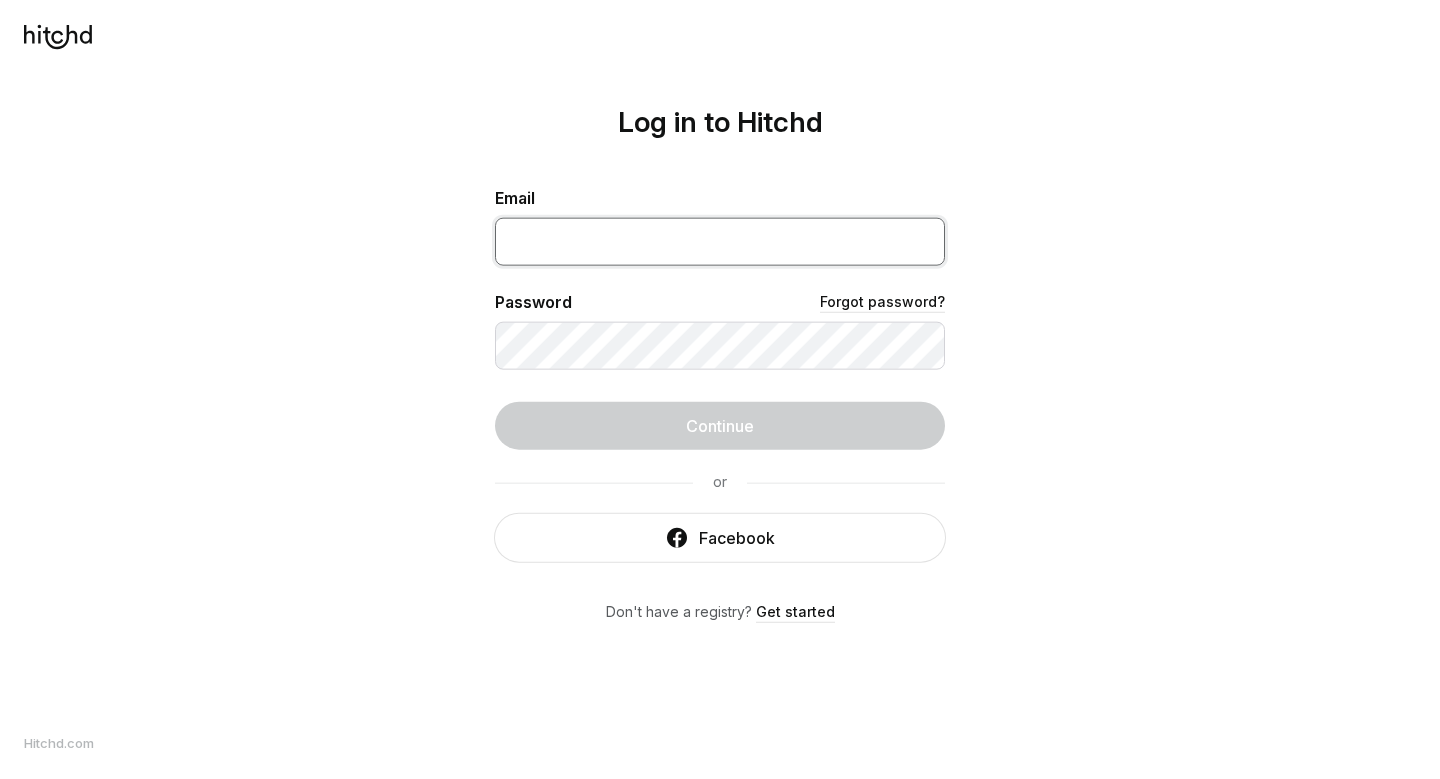 click at bounding box center [720, 241] 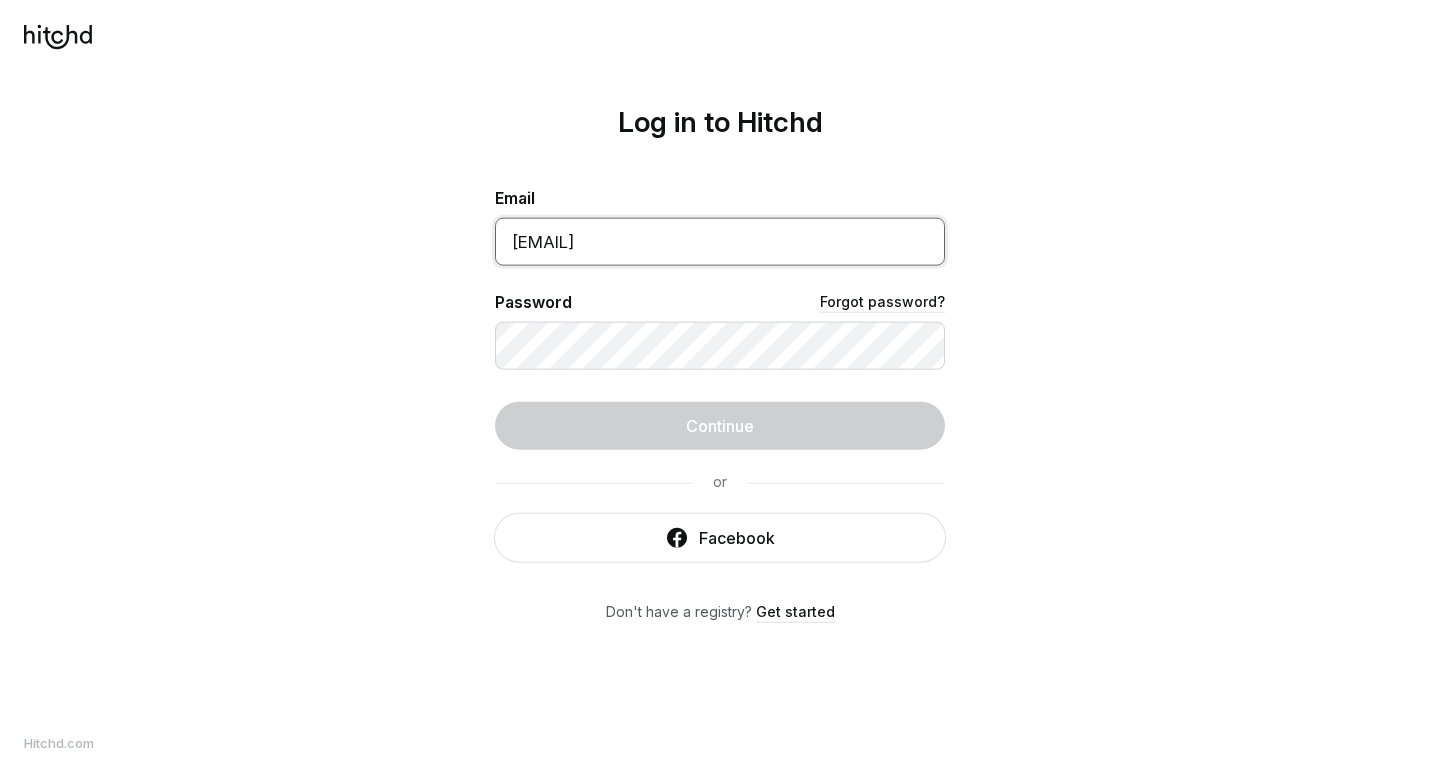 type on "[EMAIL]" 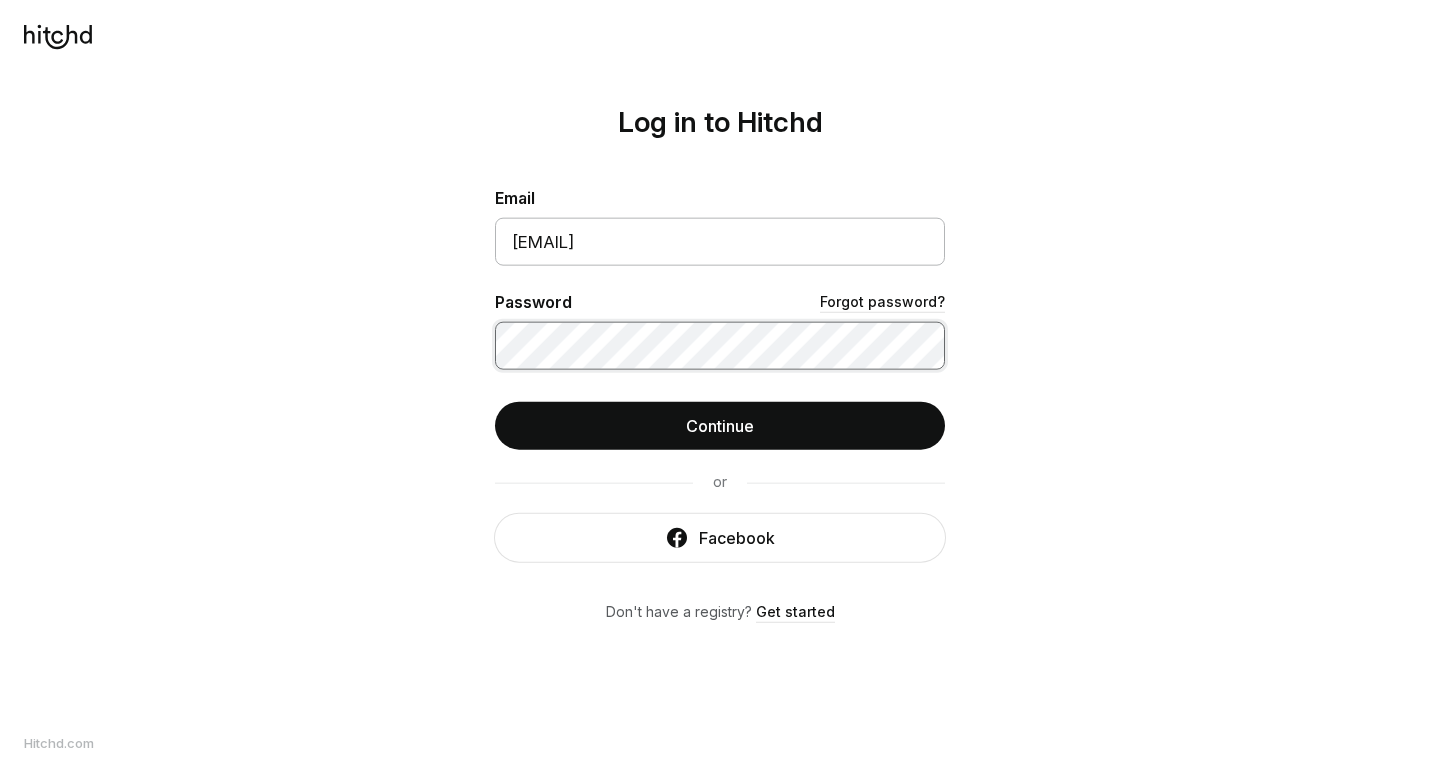 click on "Continue" at bounding box center (720, 425) 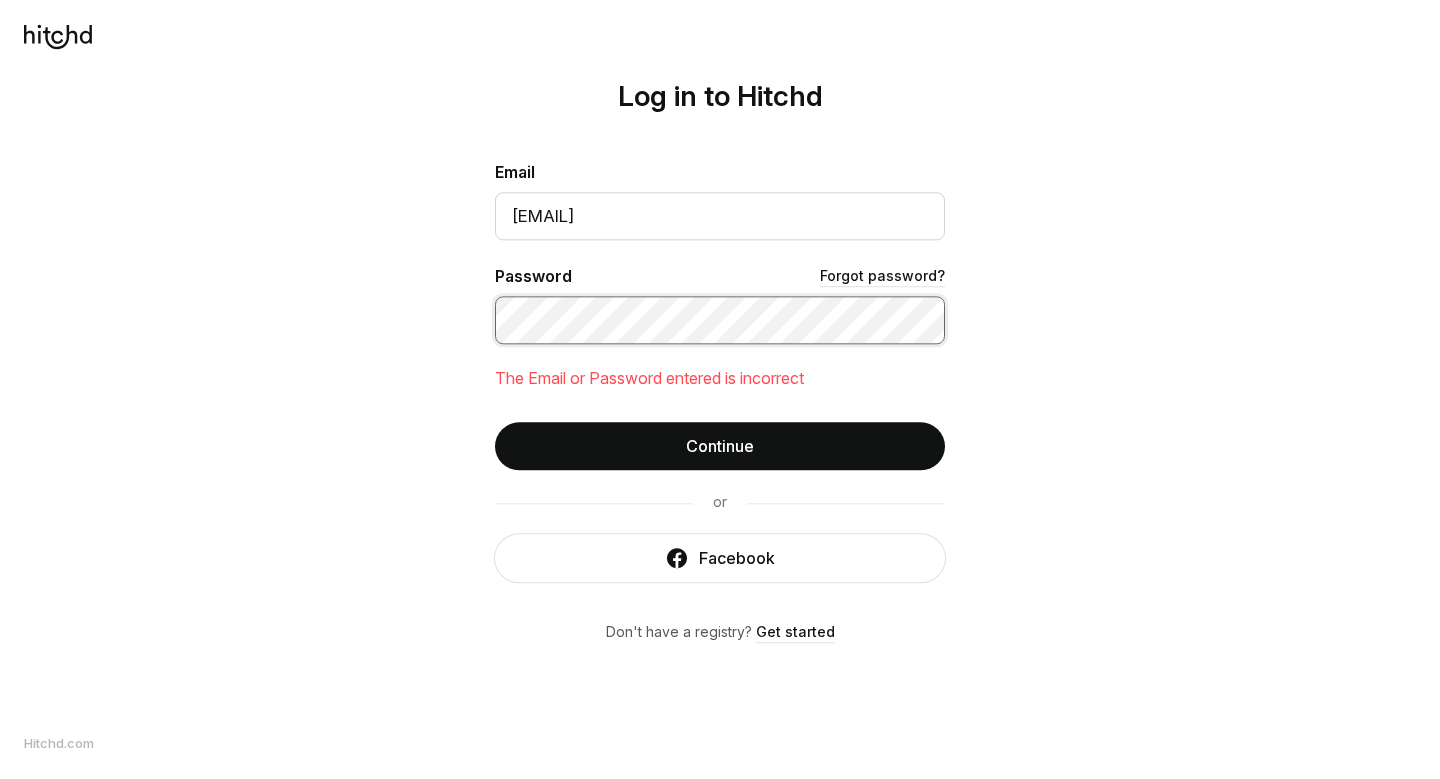 click on "Continue" at bounding box center [720, 446] 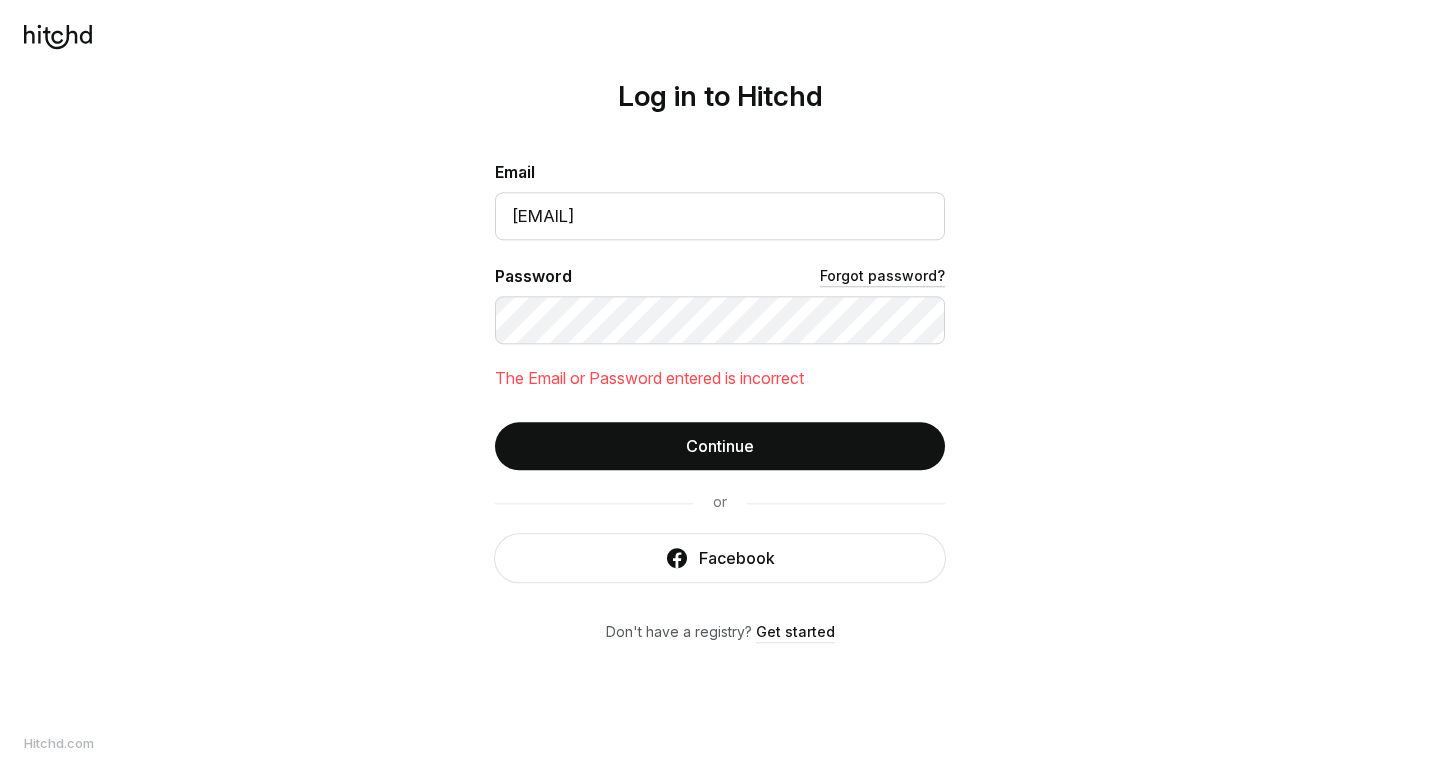 click on "Forgot password?" at bounding box center [882, 276] 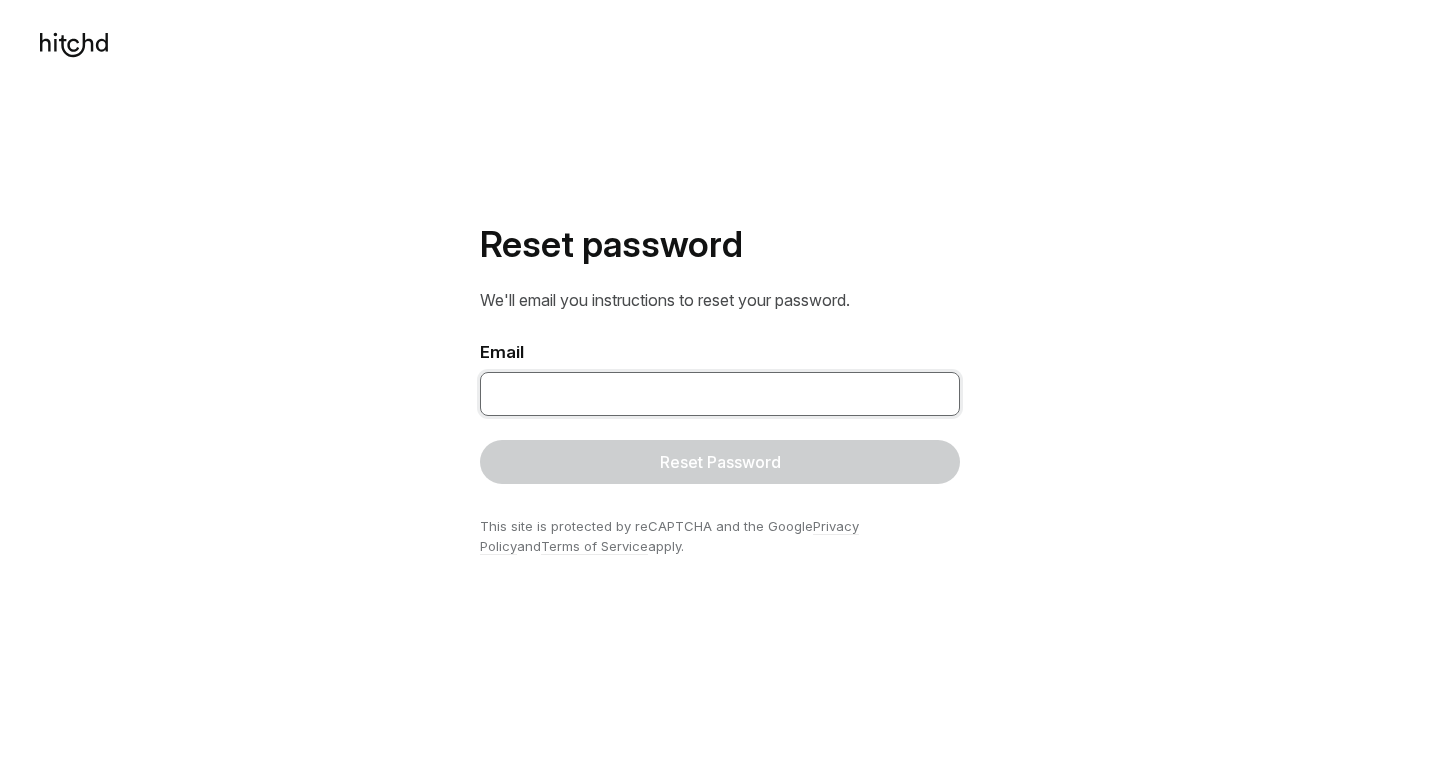 click at bounding box center [720, 394] 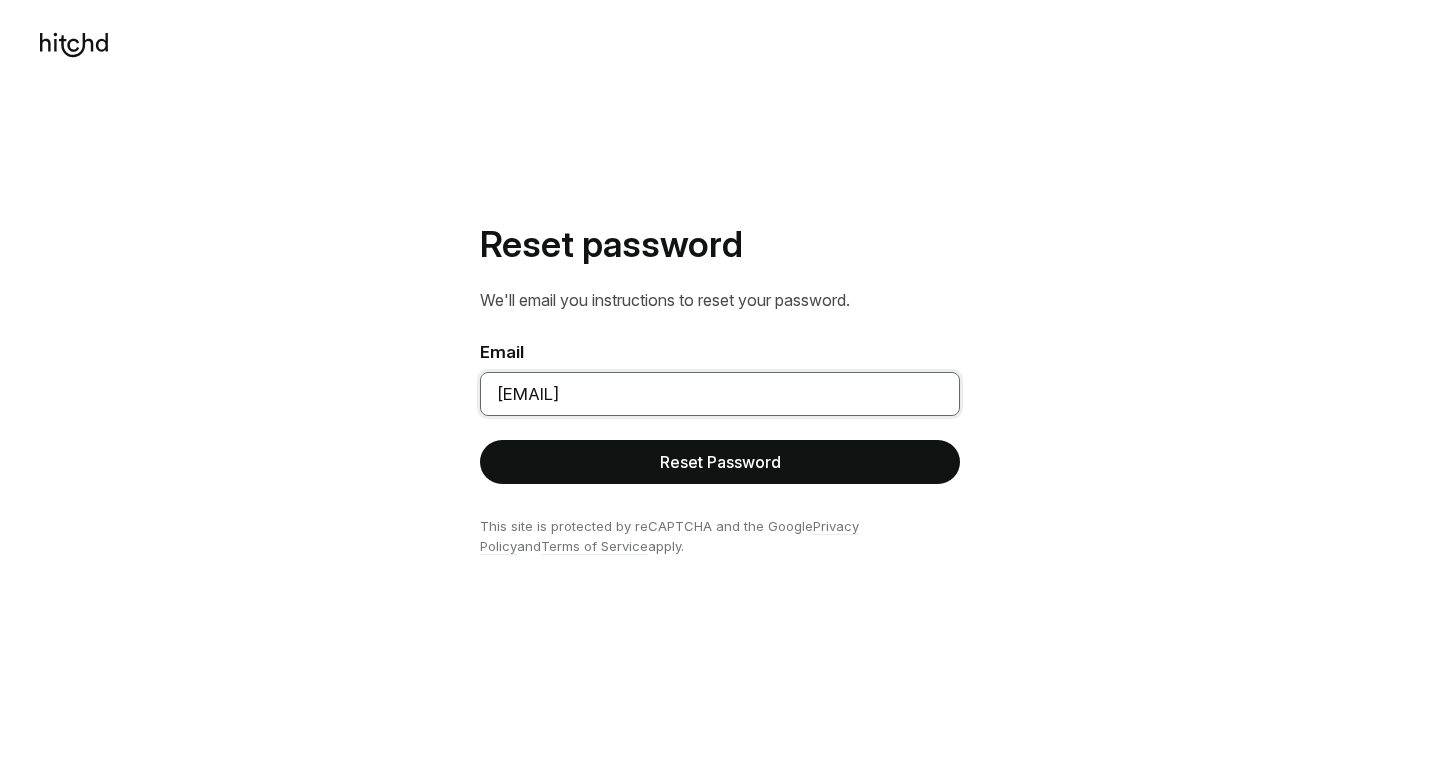 type on "[EMAIL]" 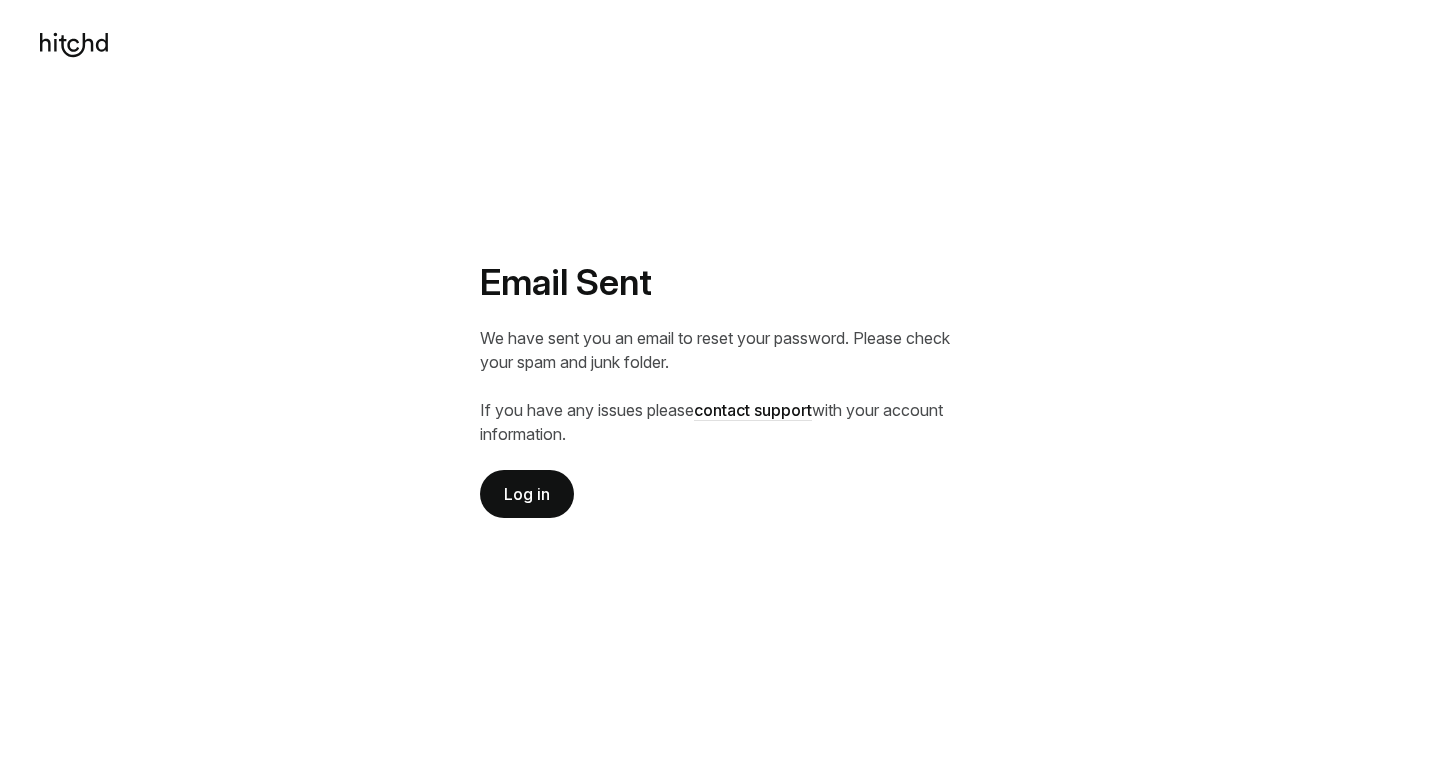 click on "Log in" at bounding box center [527, 494] 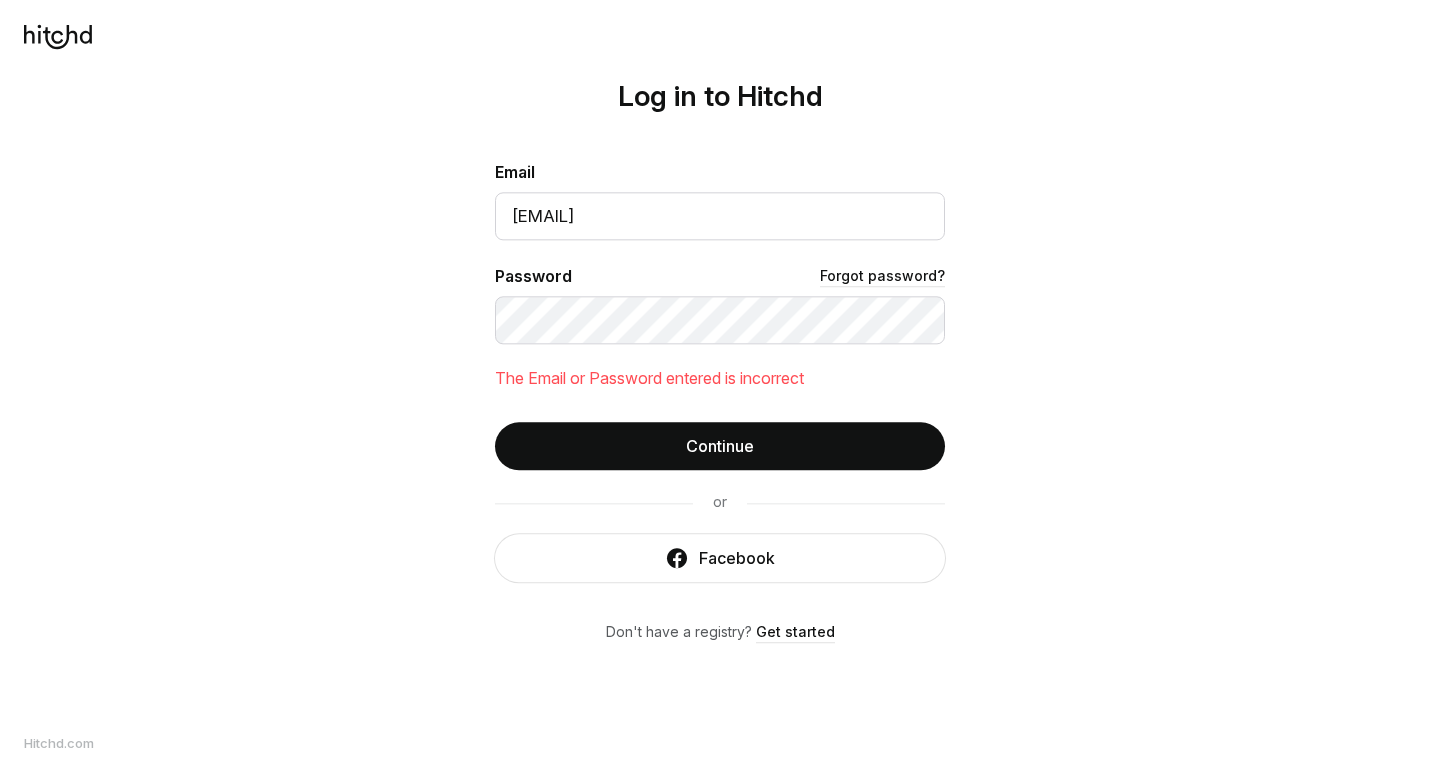 click on "Email
[EMAIL]
Password
Forgot password?
The Email or Password entered is incorrect
Continue
or
Facebook
Don't have a registry?
Get started" at bounding box center [720, 401] 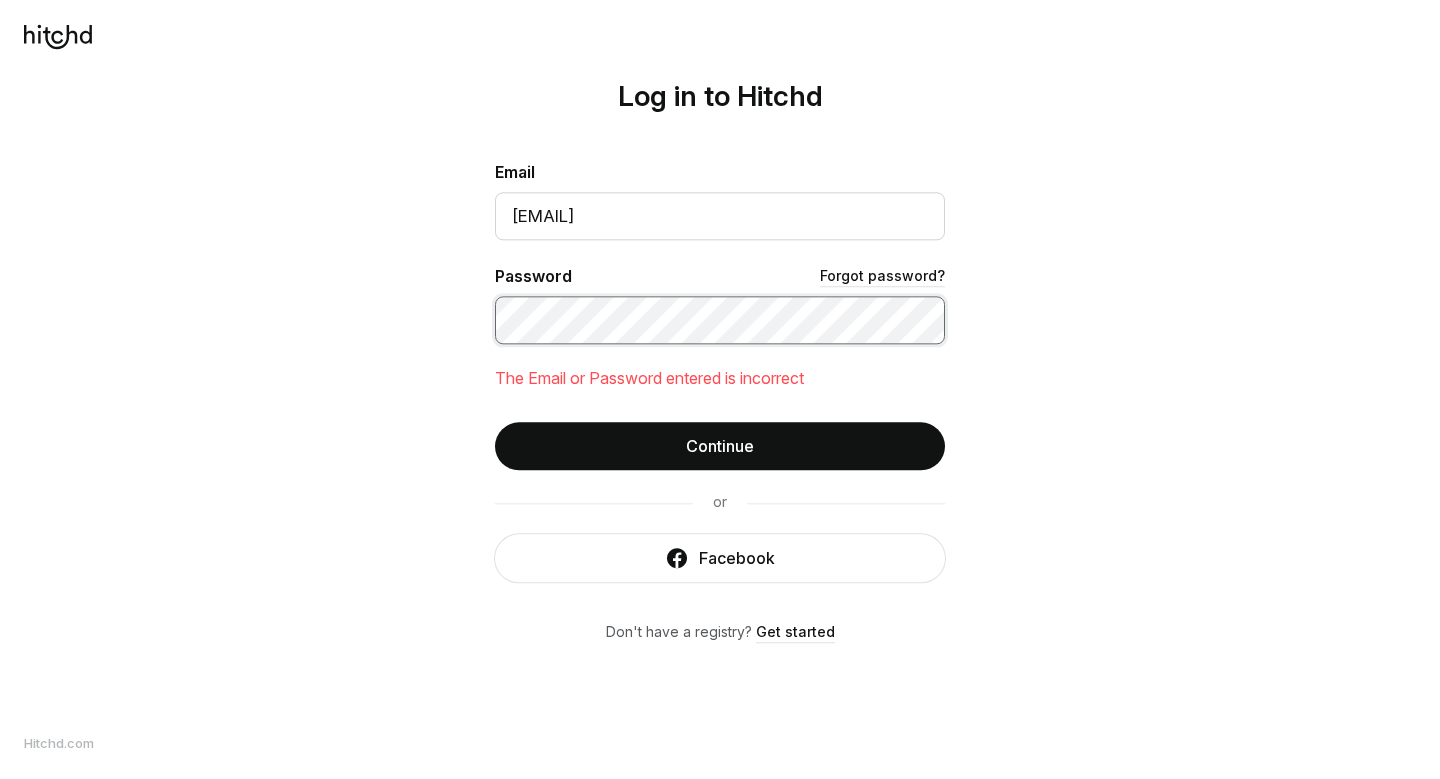 click on "Continue" at bounding box center (720, 446) 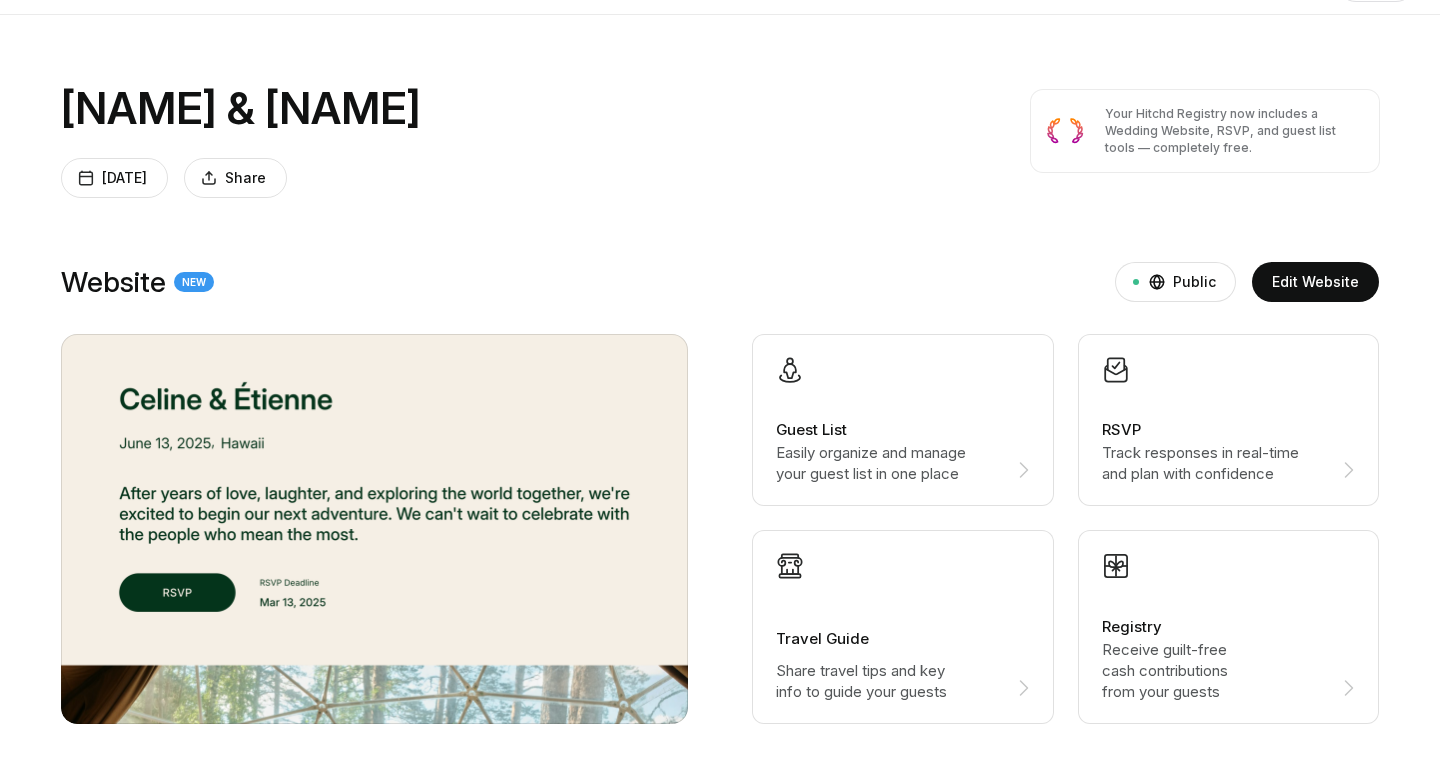 scroll, scrollTop: 18, scrollLeft: 0, axis: vertical 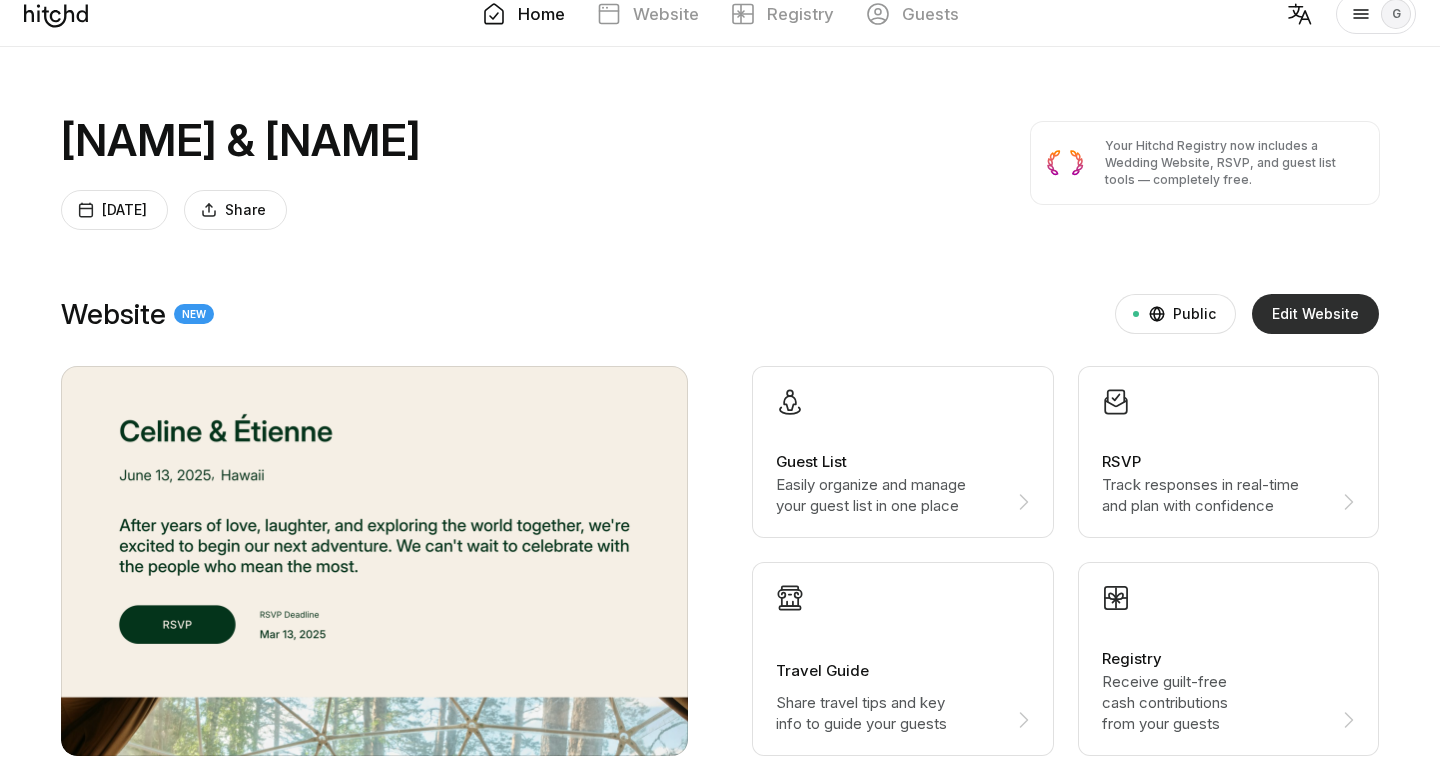 click on "Edit Website" at bounding box center [1315, 314] 